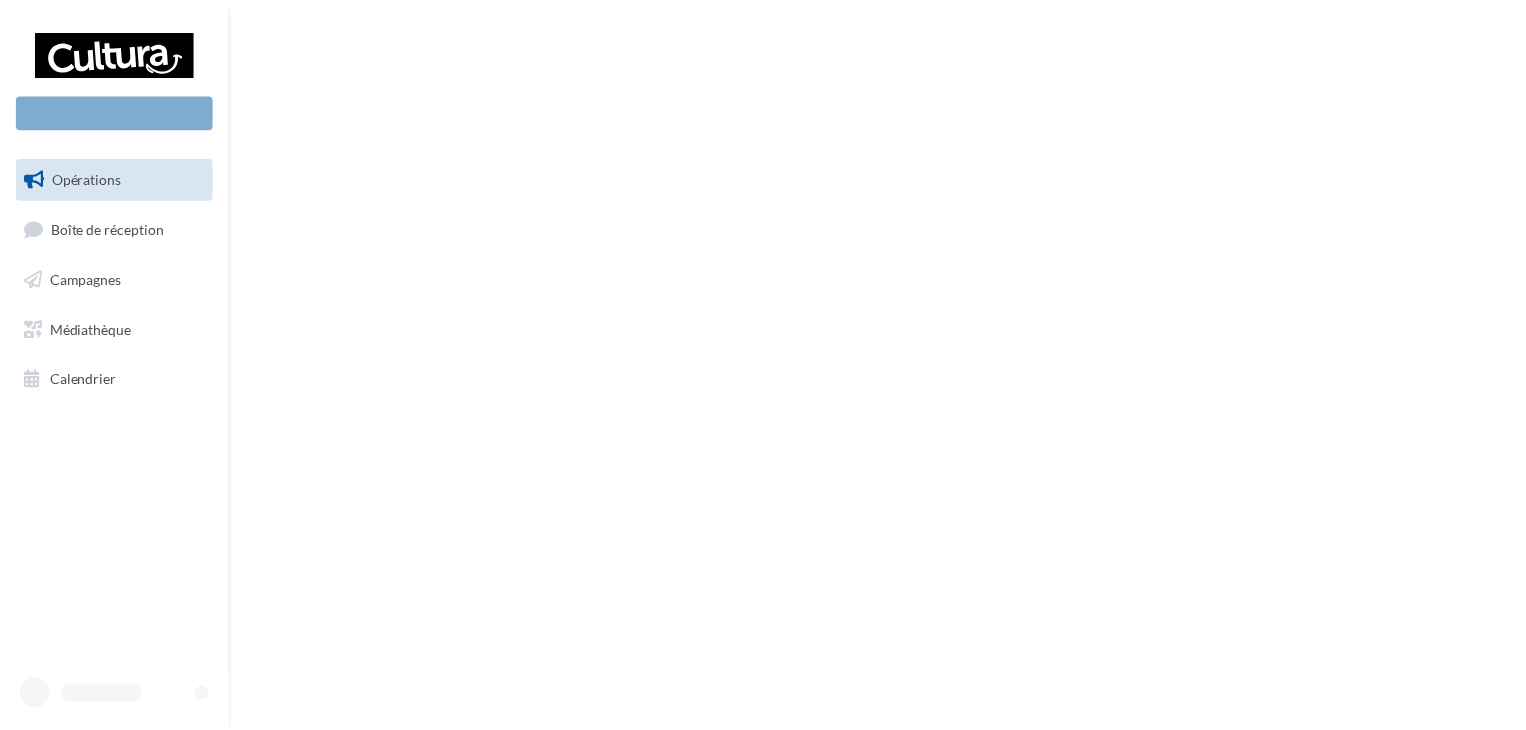 scroll, scrollTop: 0, scrollLeft: 0, axis: both 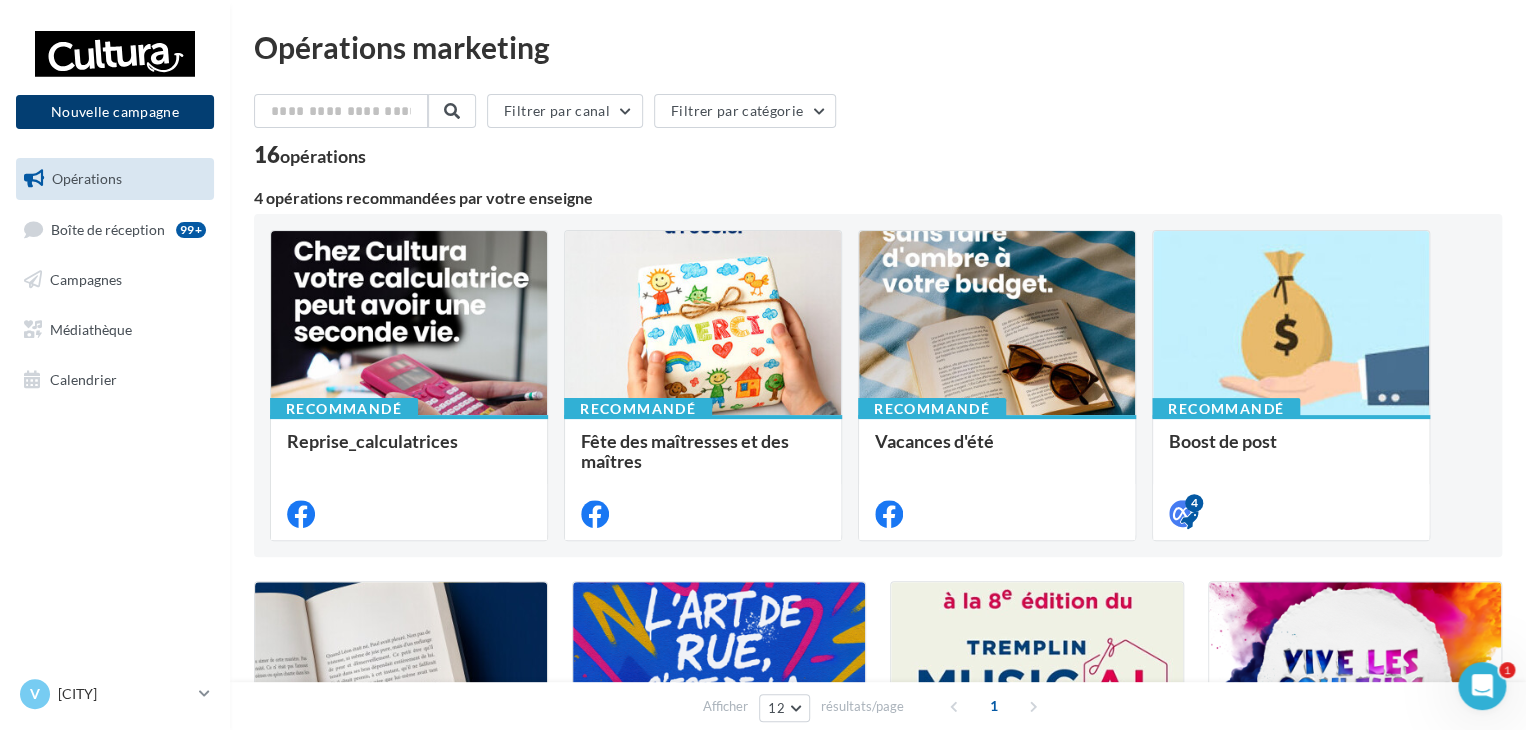 click on "Nouvelle campagne" at bounding box center [115, 112] 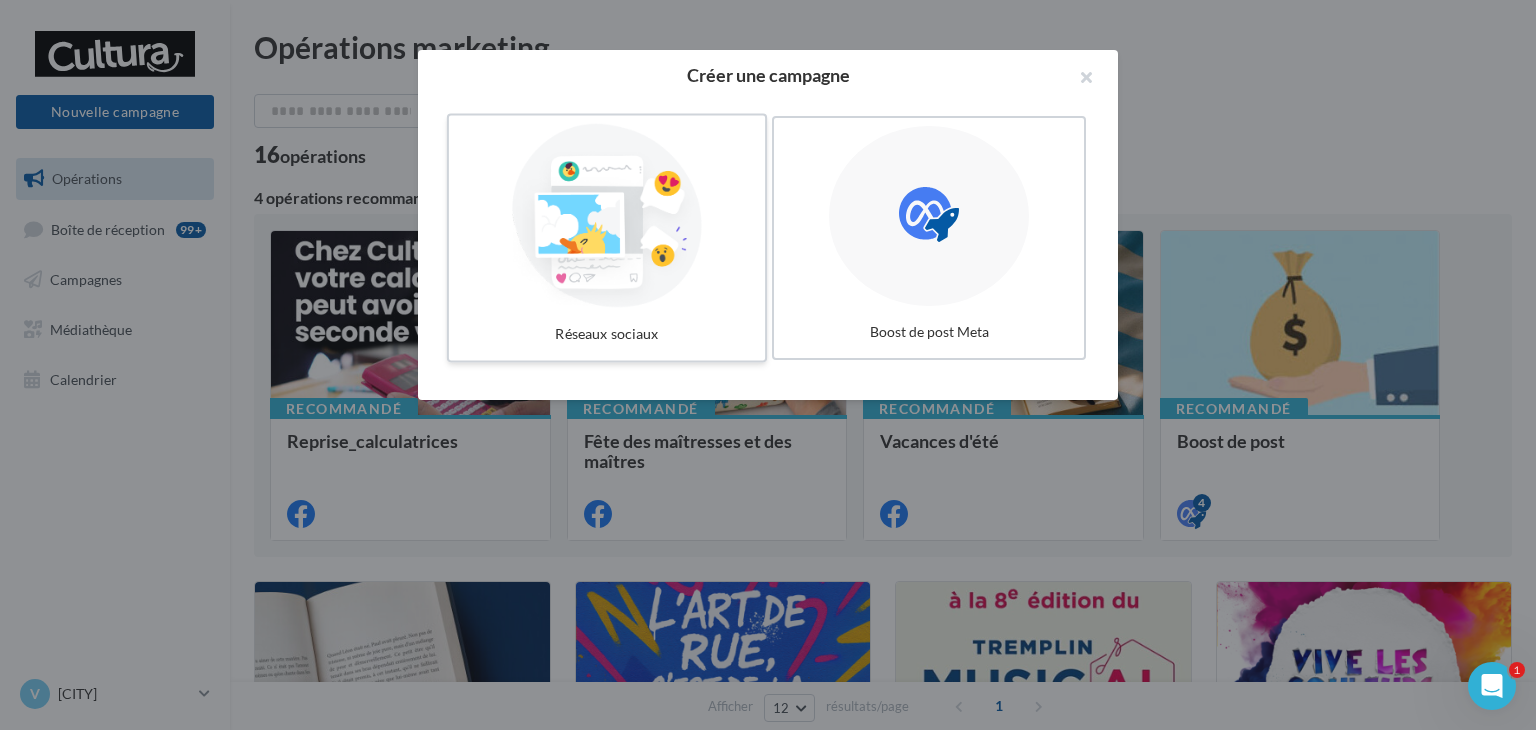 click at bounding box center (607, 216) 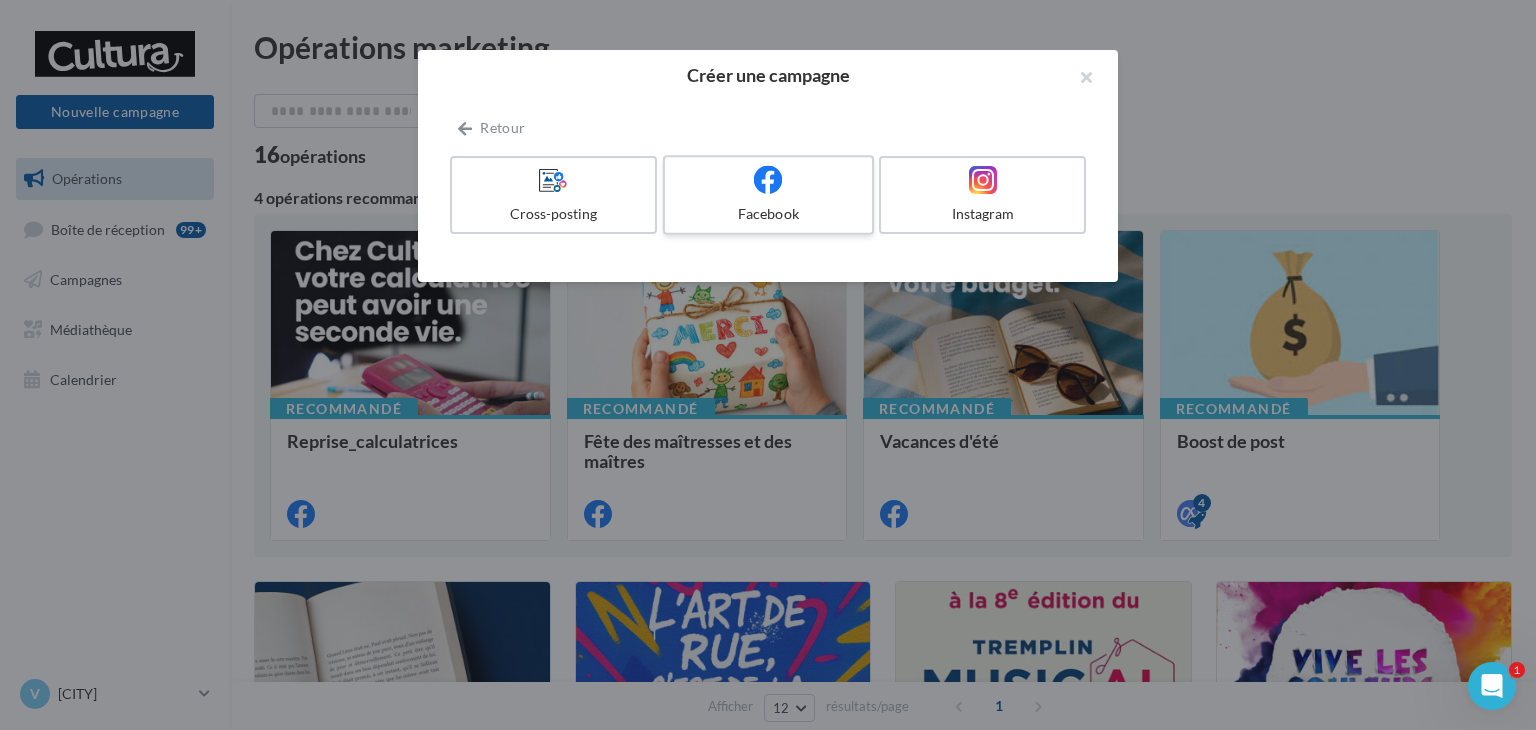 click at bounding box center [768, 180] 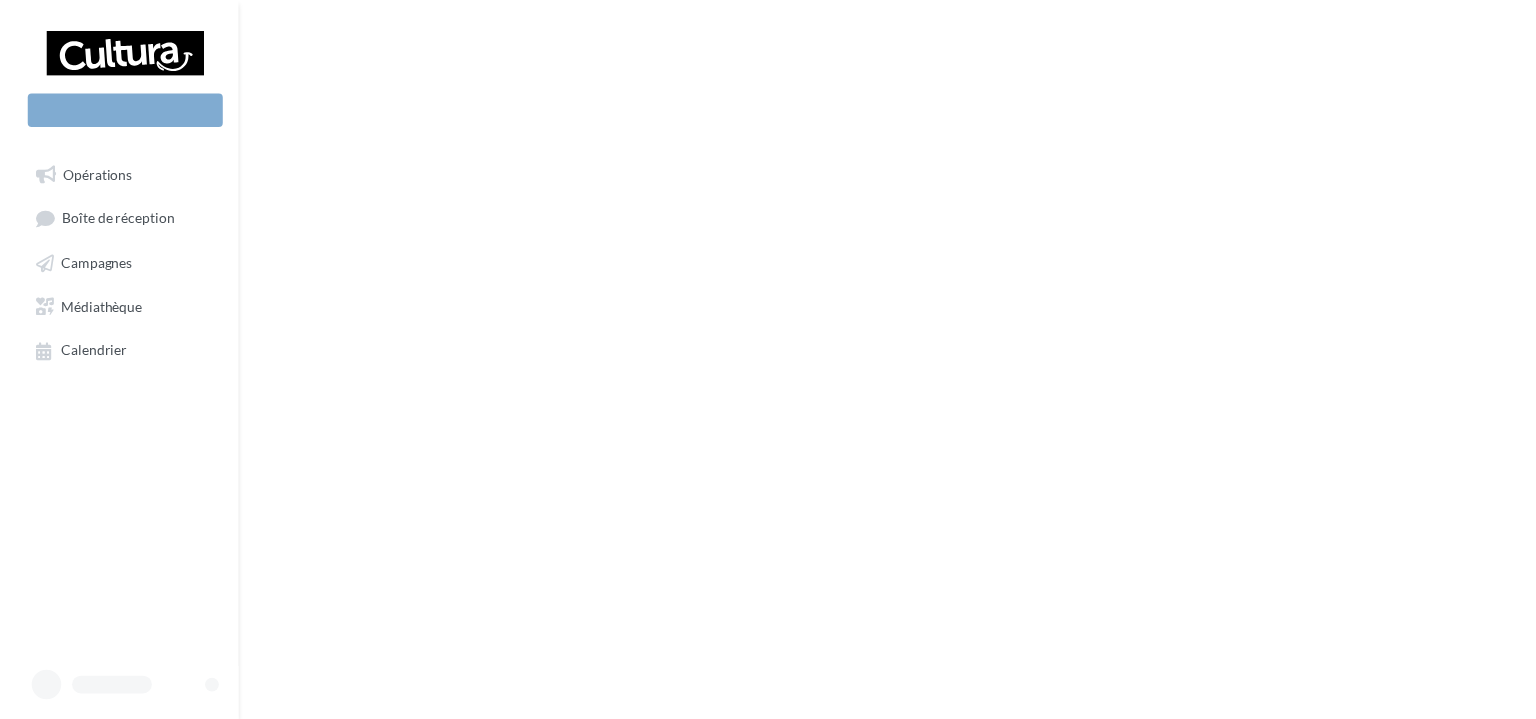 scroll, scrollTop: 0, scrollLeft: 0, axis: both 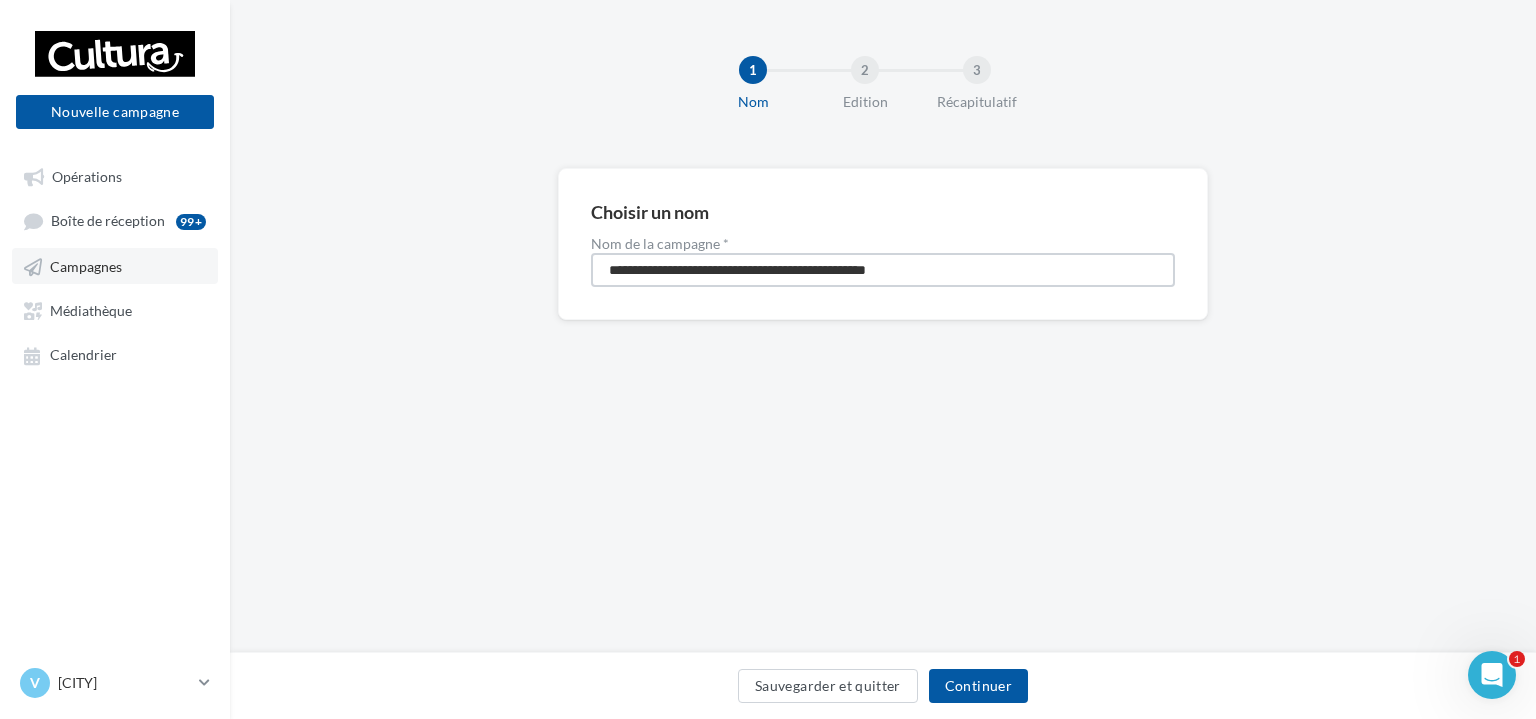 drag, startPoint x: 1008, startPoint y: 276, endPoint x: 99, endPoint y: 281, distance: 909.01373 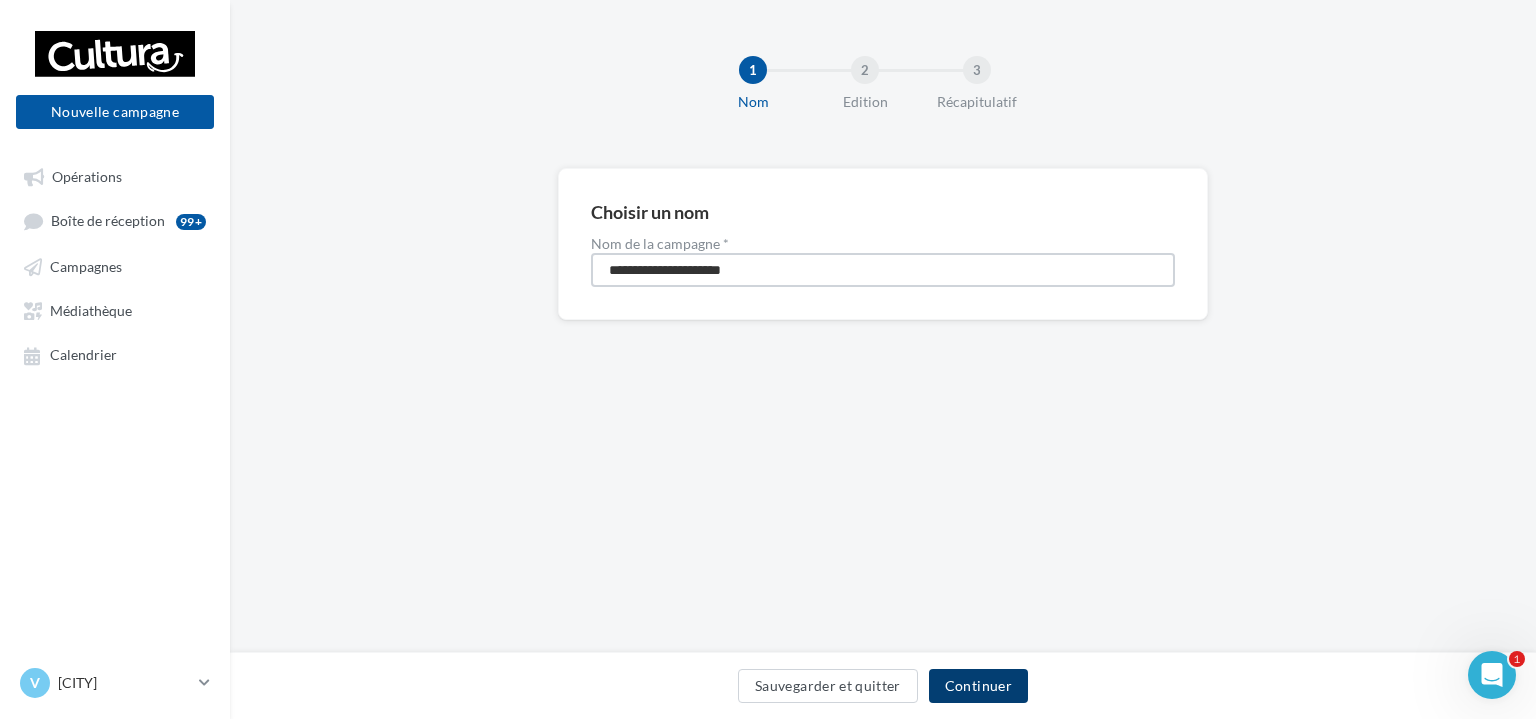 type on "**********" 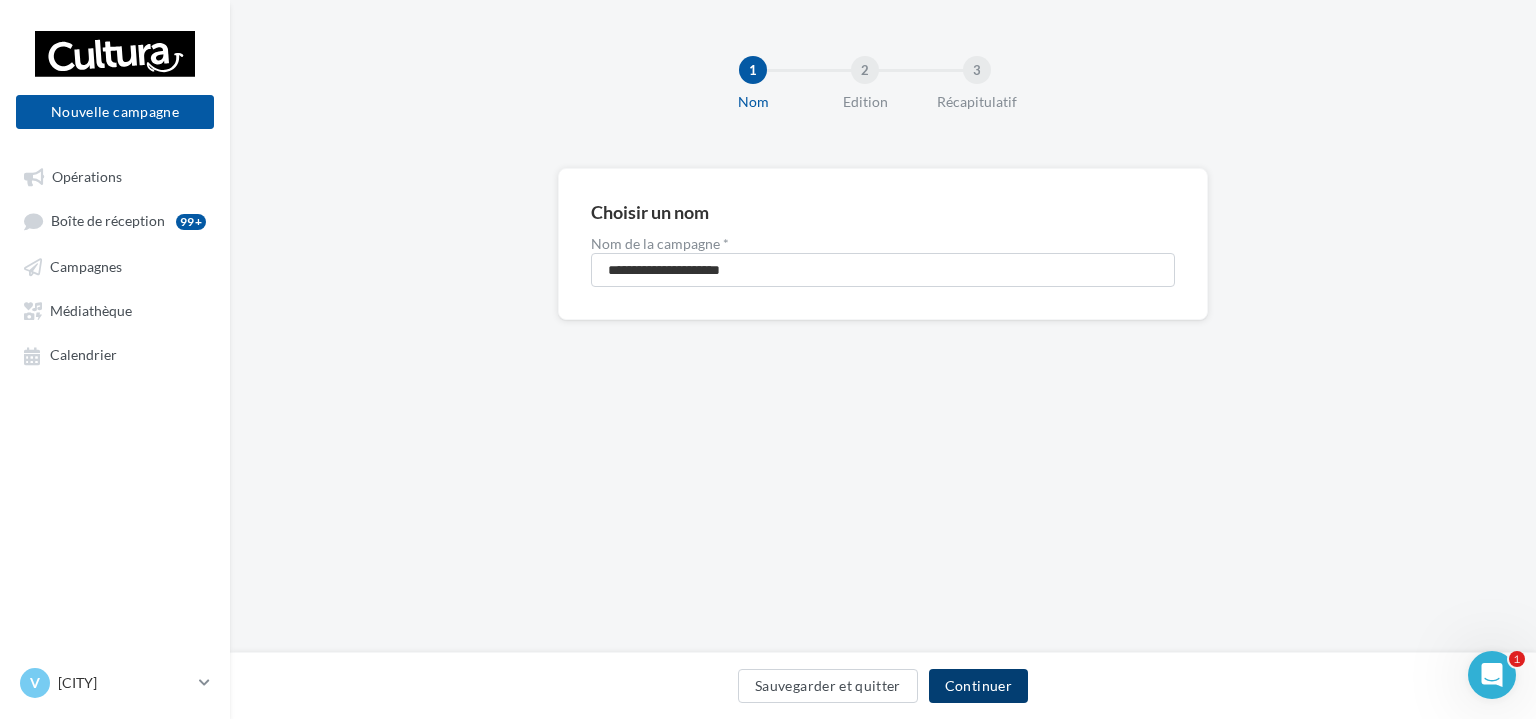 click on "Continuer" at bounding box center (978, 686) 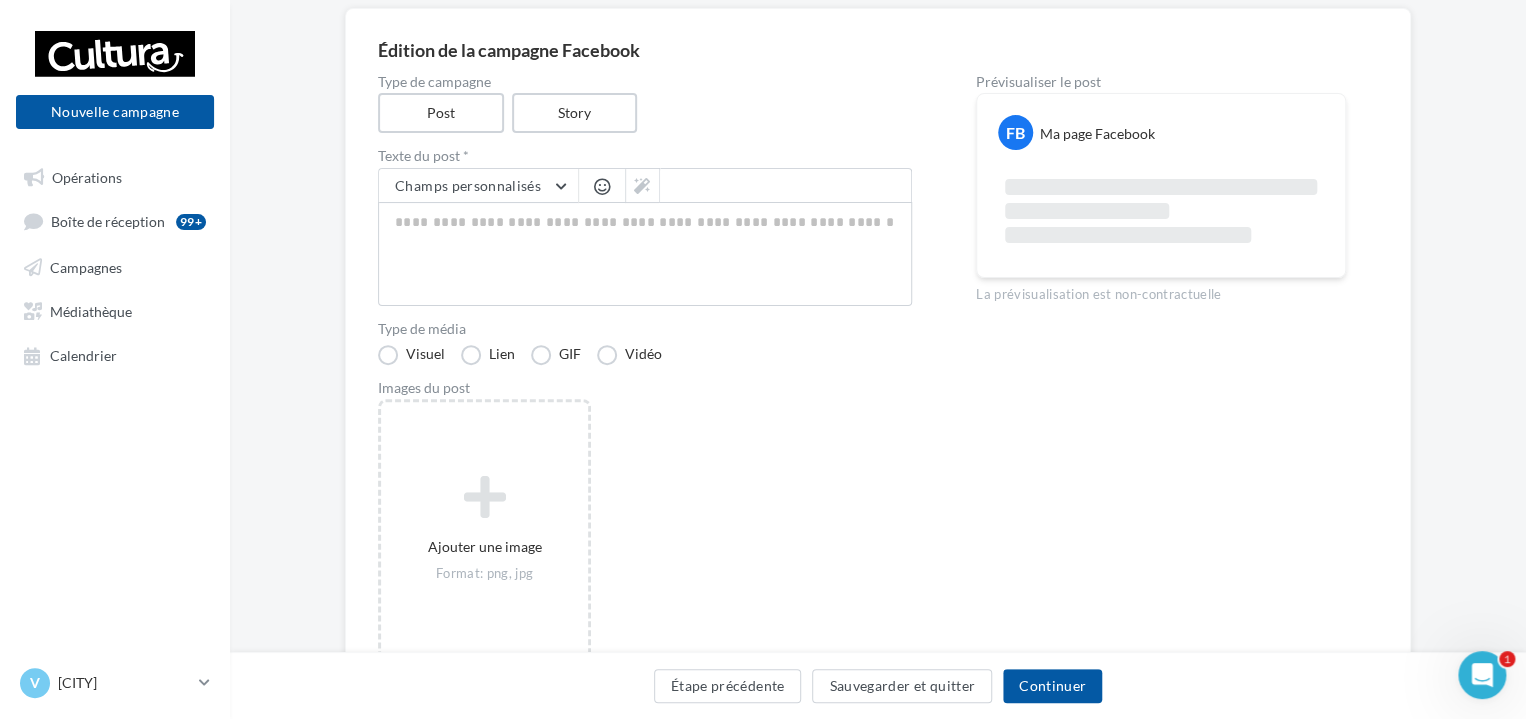 scroll, scrollTop: 165, scrollLeft: 0, axis: vertical 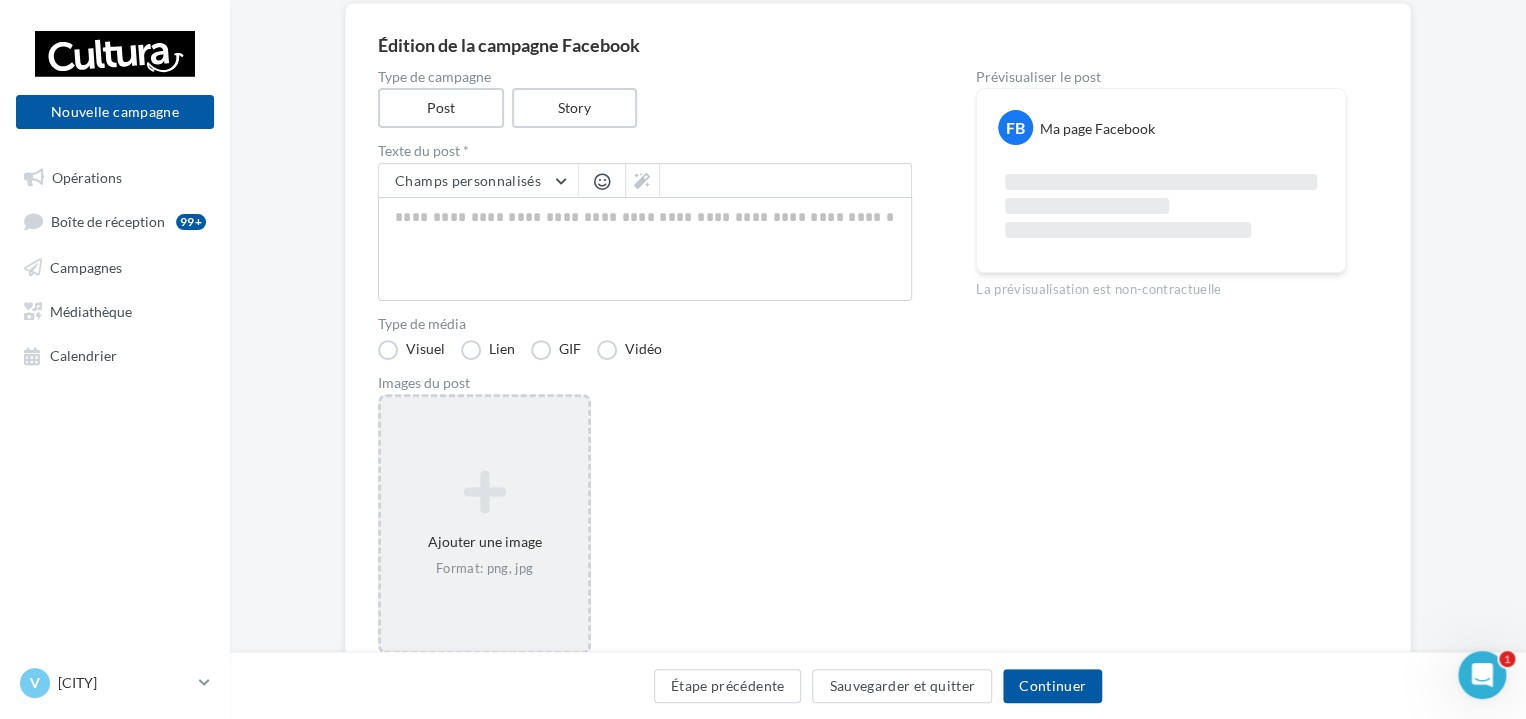 click at bounding box center (484, 492) 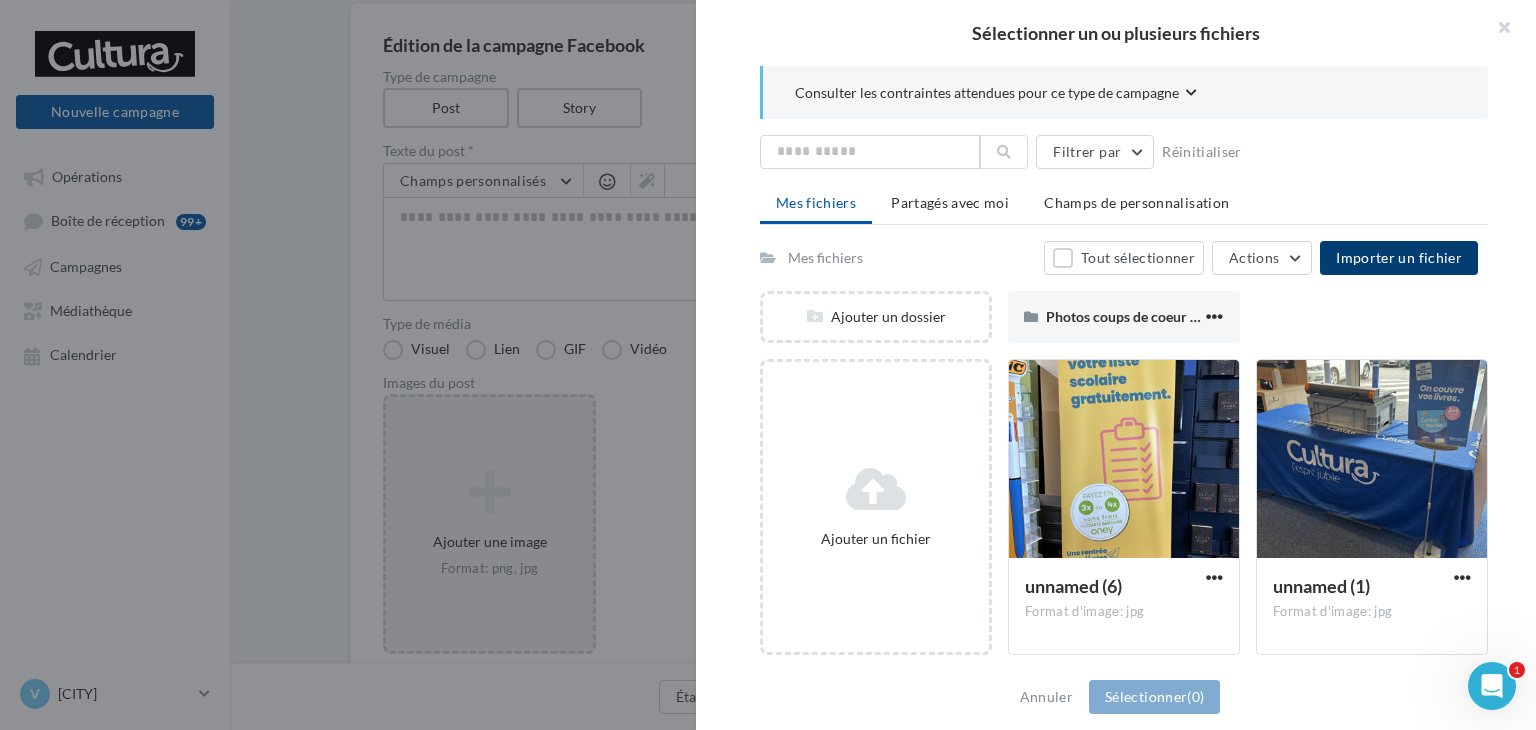 click on "Importer un fichier" at bounding box center [1399, 257] 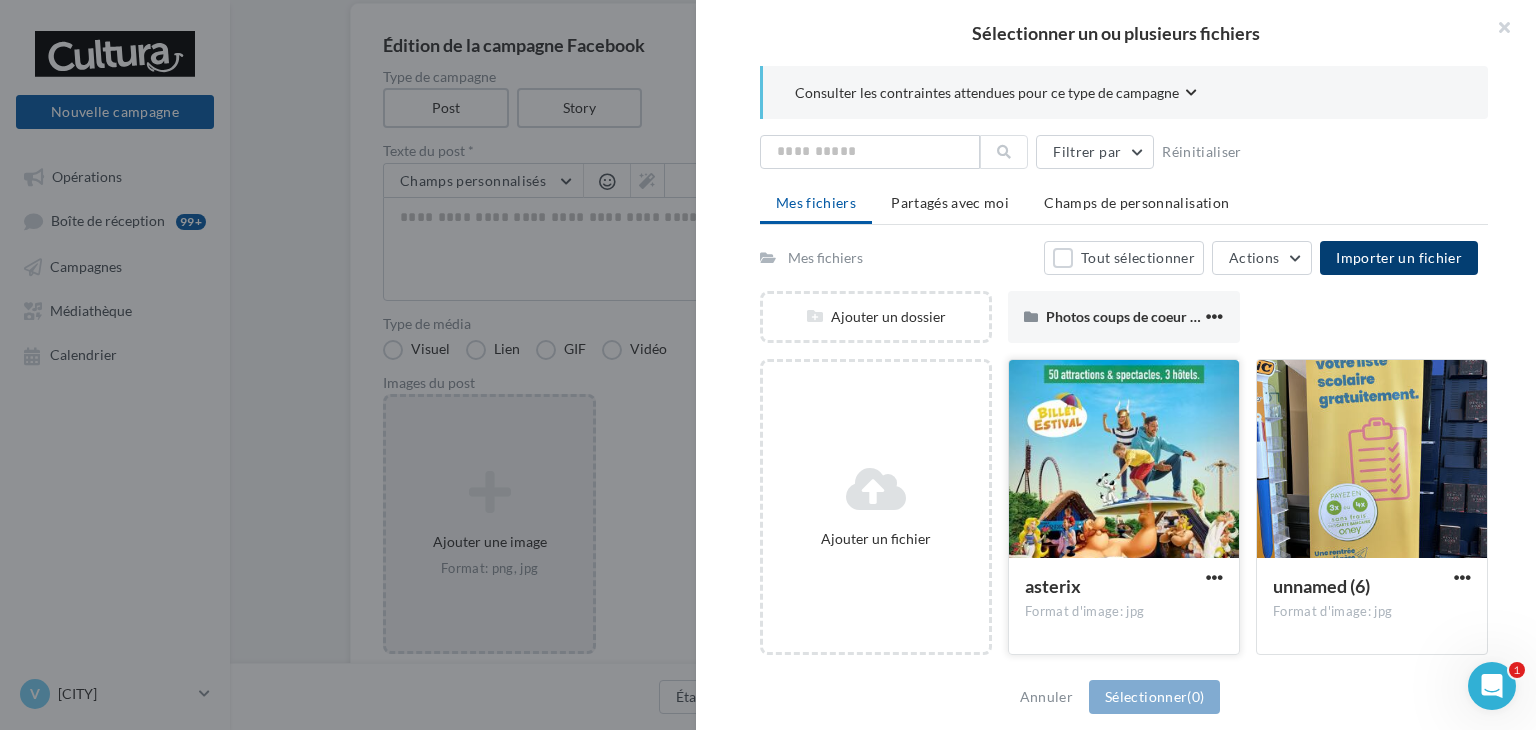 click at bounding box center (1124, 460) 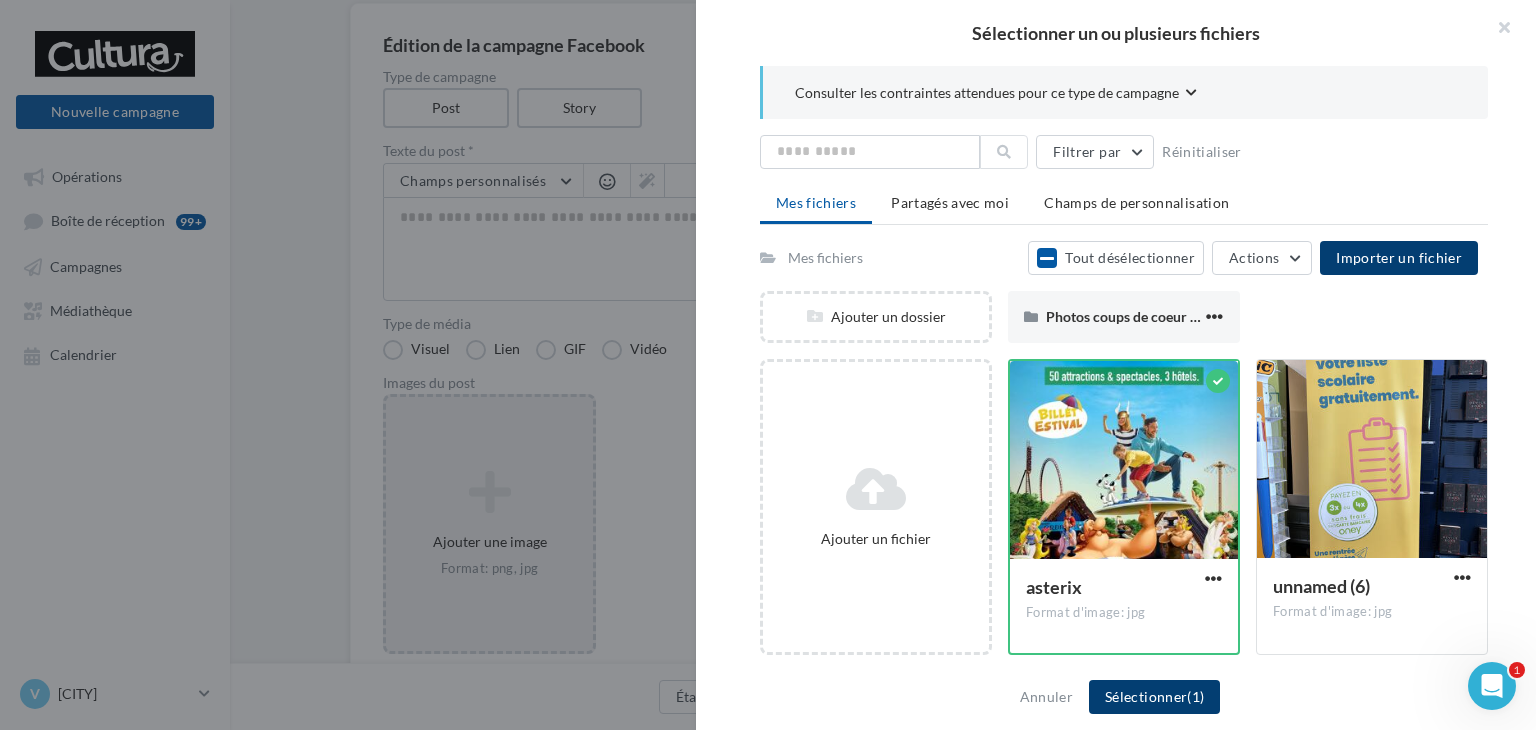 click on "Sélectionner   (1)" at bounding box center [1154, 697] 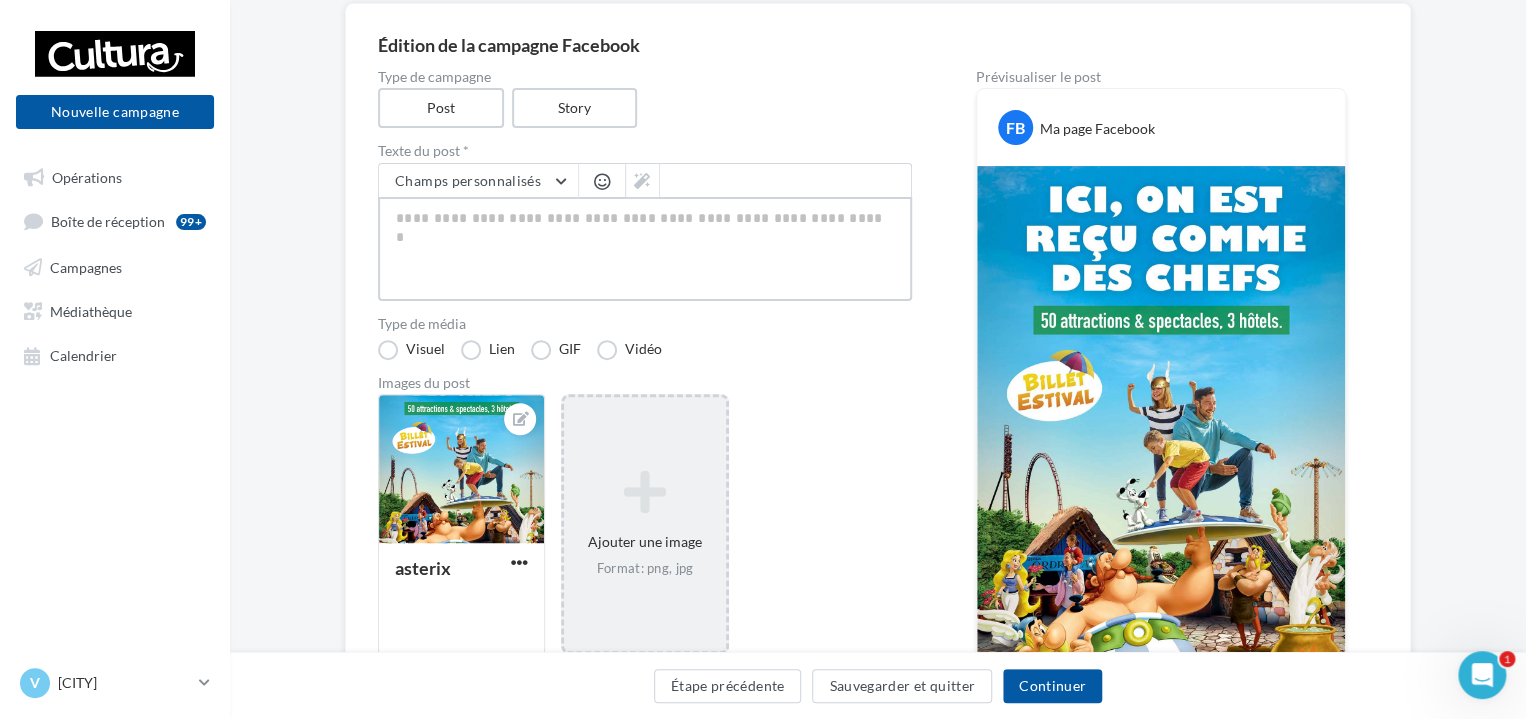 click at bounding box center [645, 249] 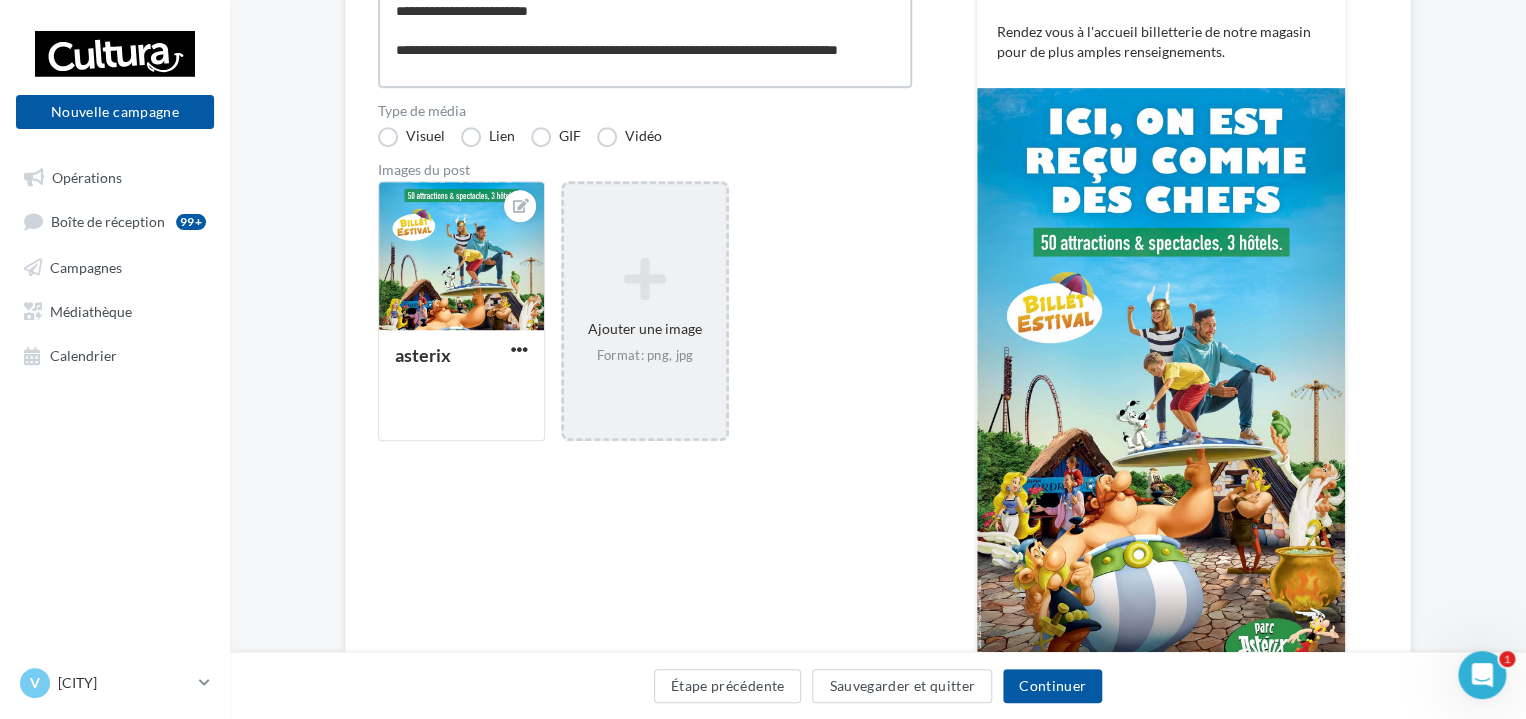 scroll, scrollTop: 392, scrollLeft: 0, axis: vertical 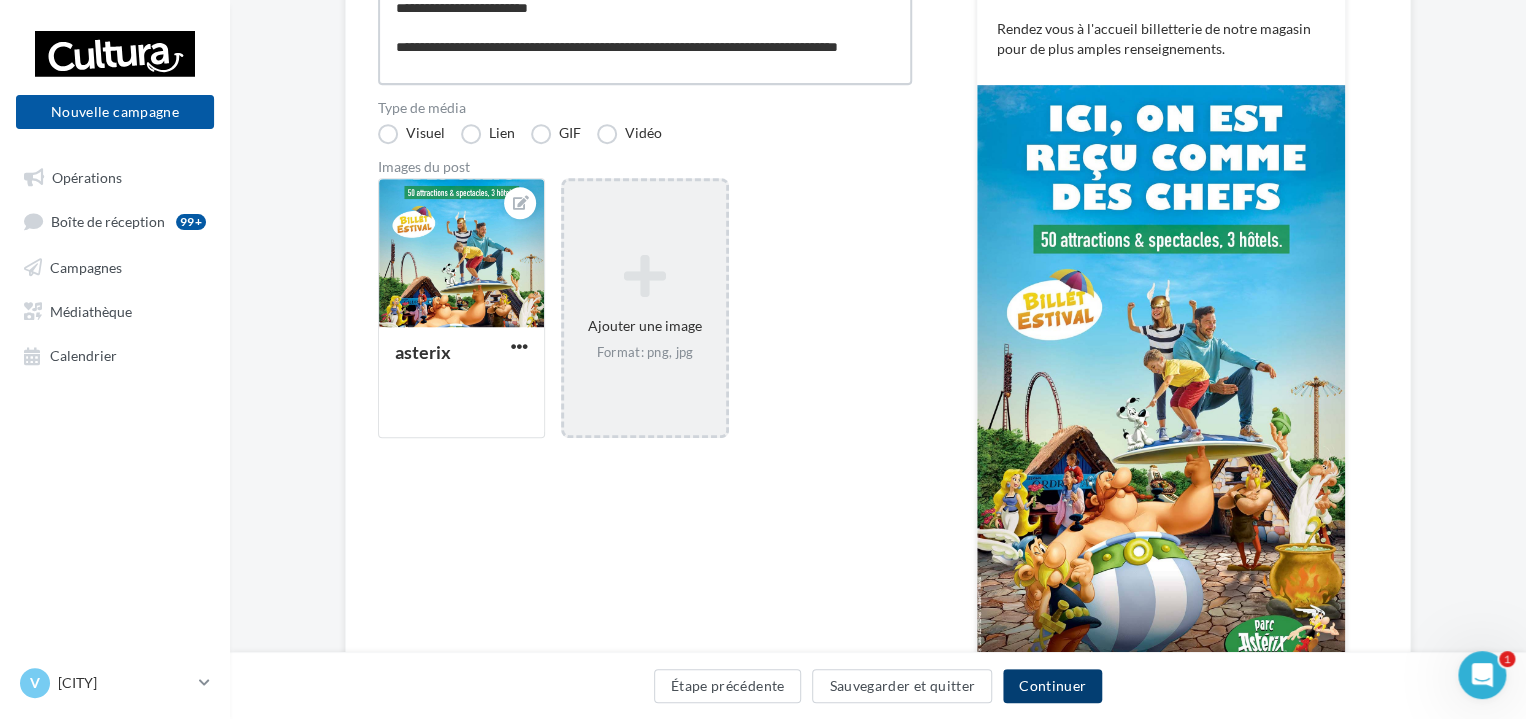type on "**********" 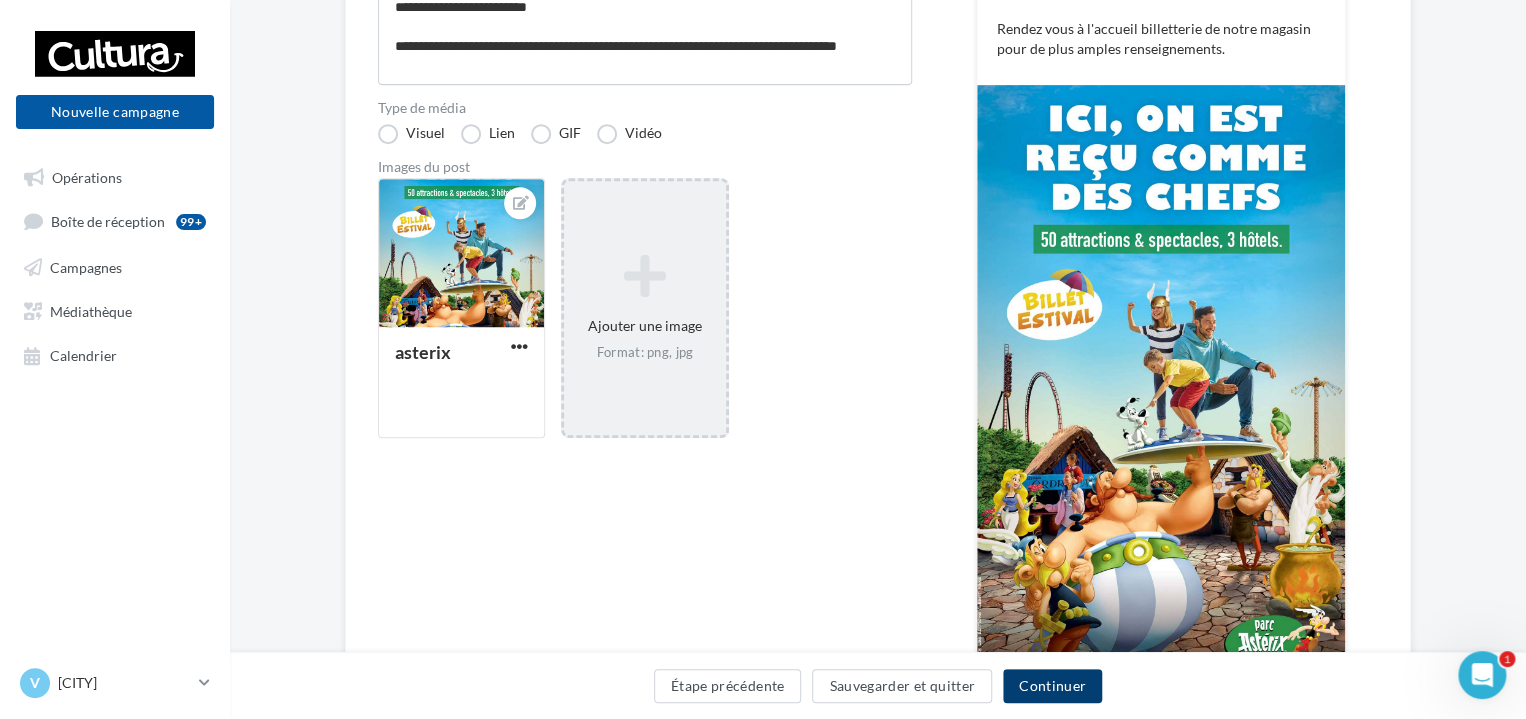 click on "Continuer" at bounding box center (1052, 686) 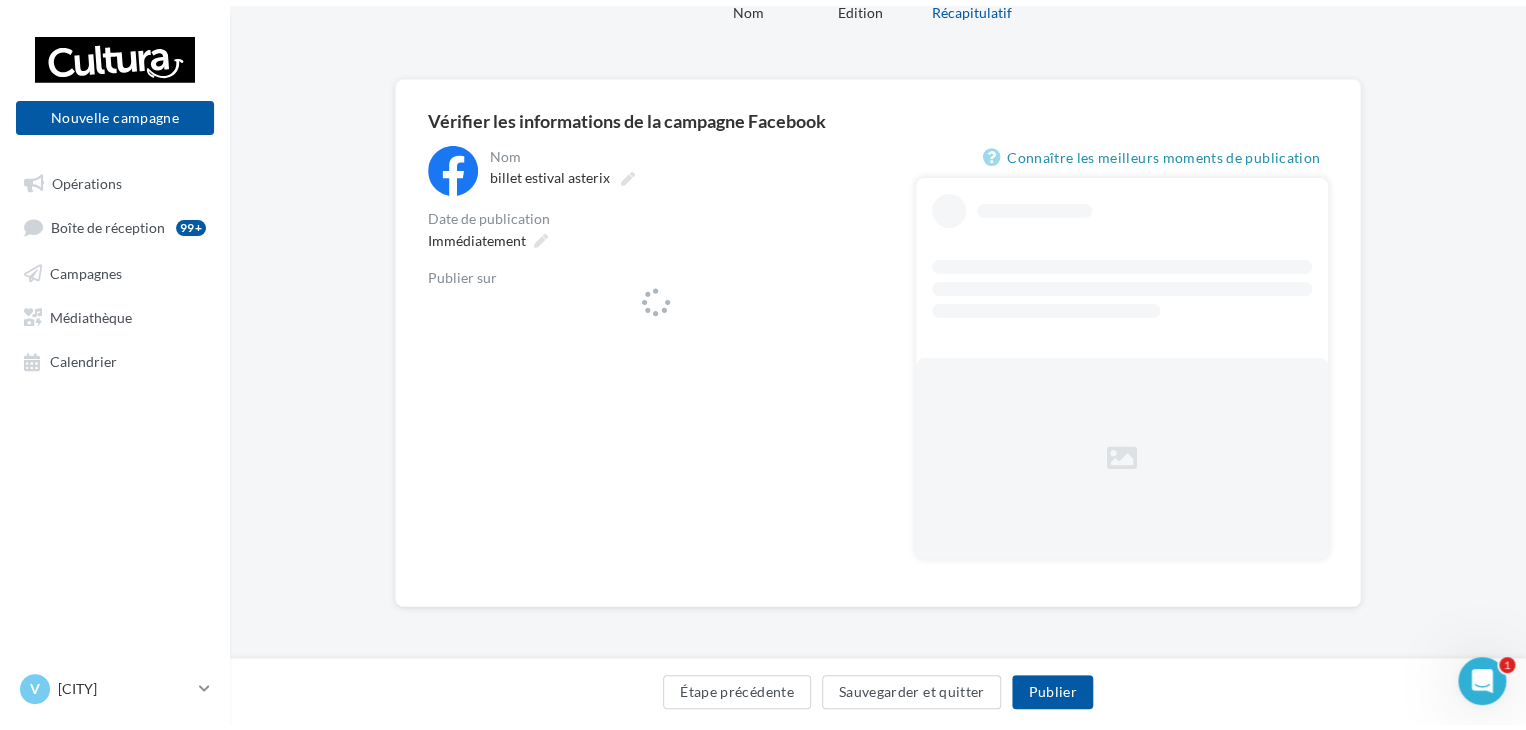 scroll, scrollTop: 0, scrollLeft: 0, axis: both 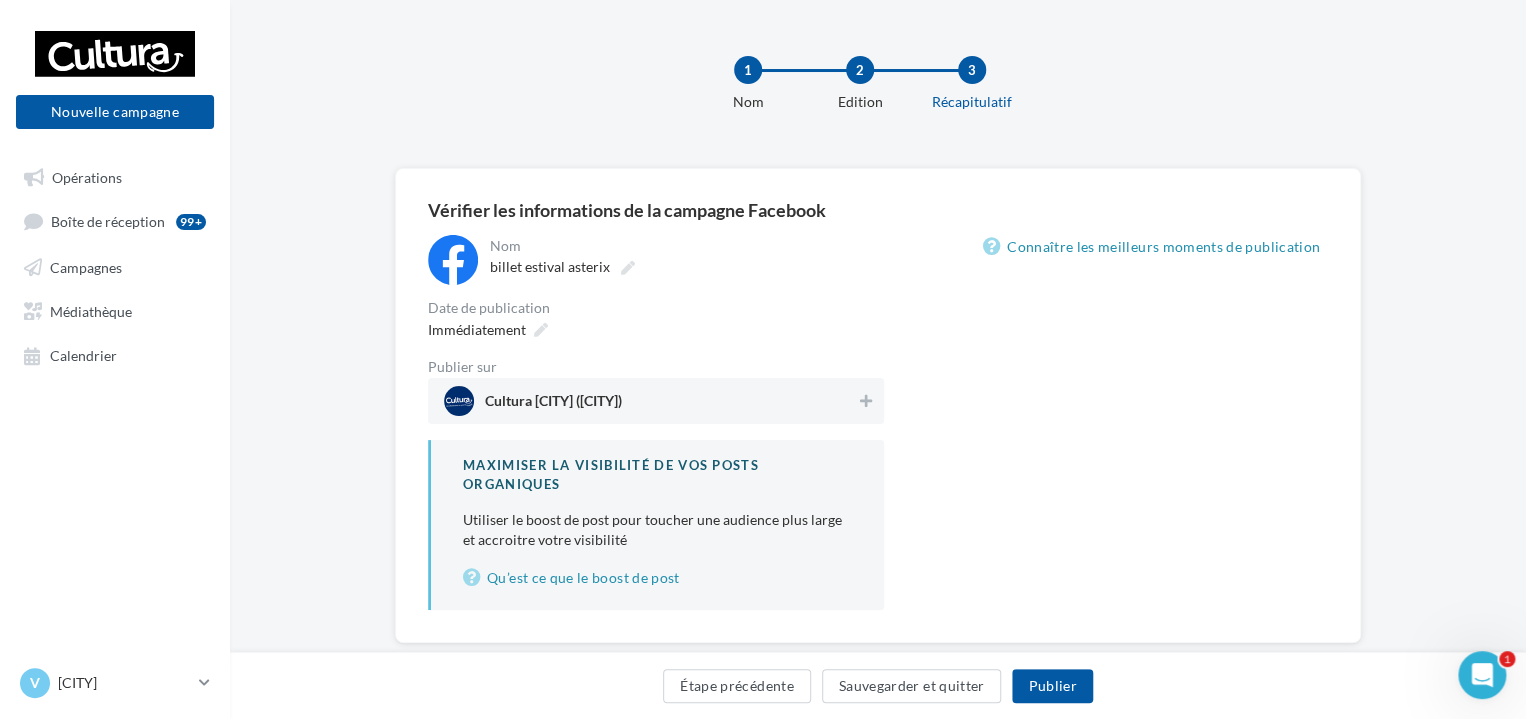 click on "Cultura Venette (Venette)" at bounding box center (650, 401) 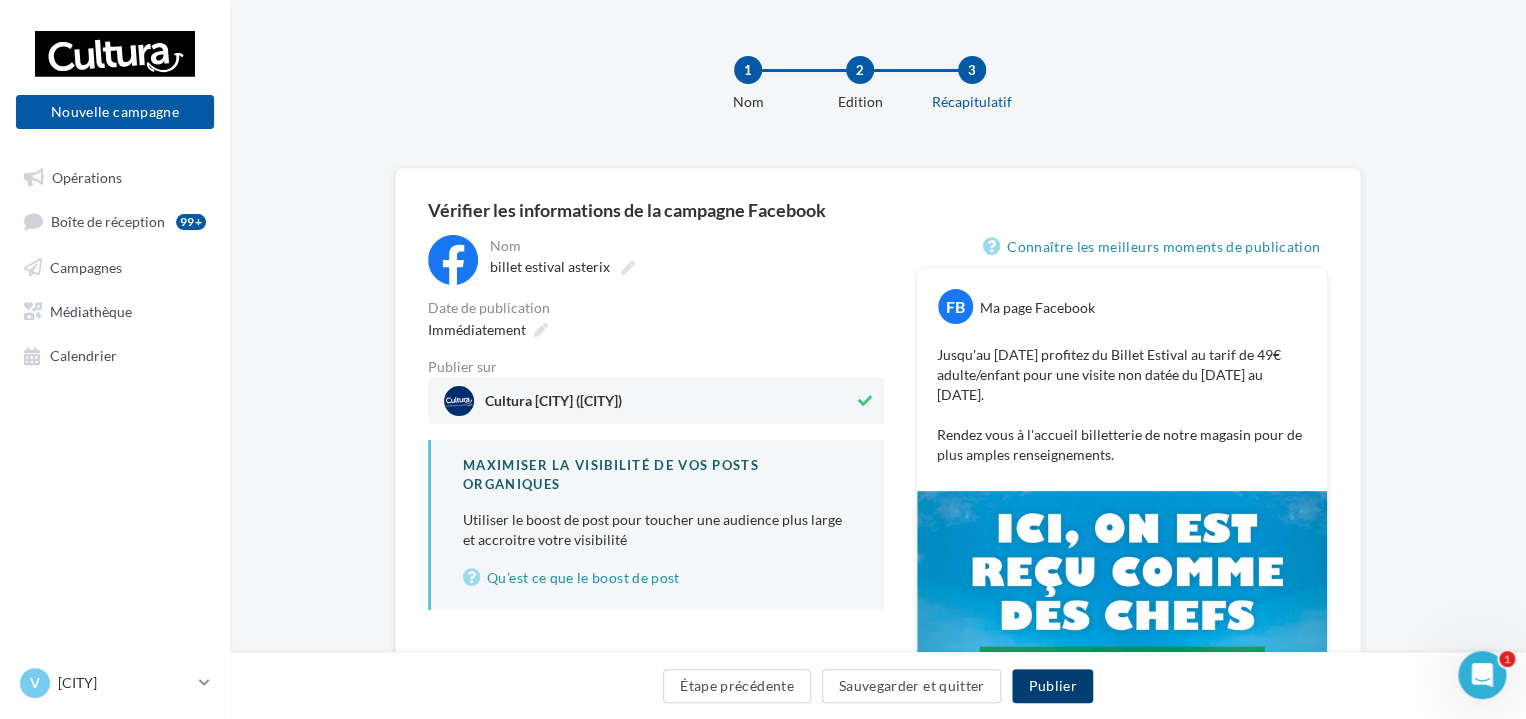 click on "Publier" at bounding box center [1052, 686] 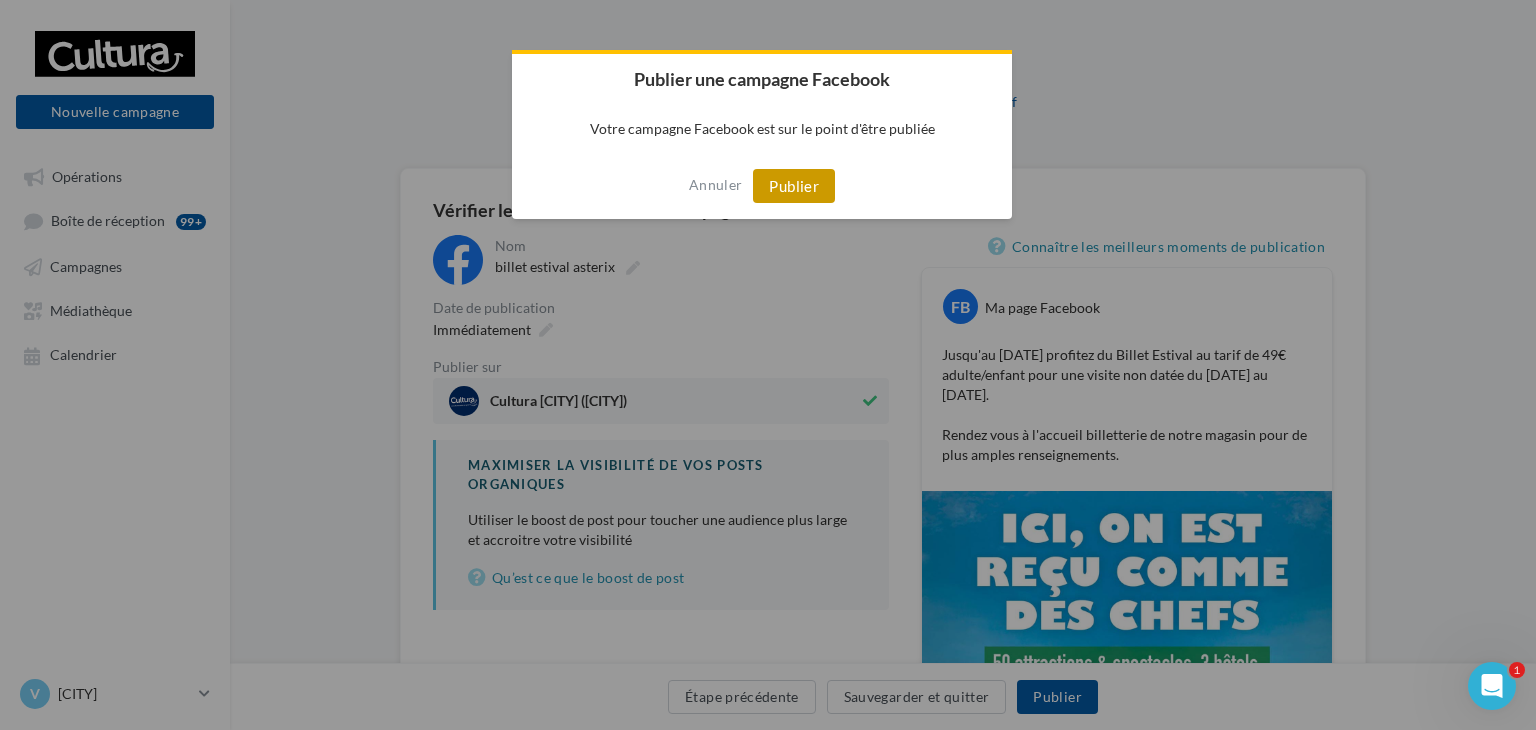 click on "Publier" at bounding box center (794, 186) 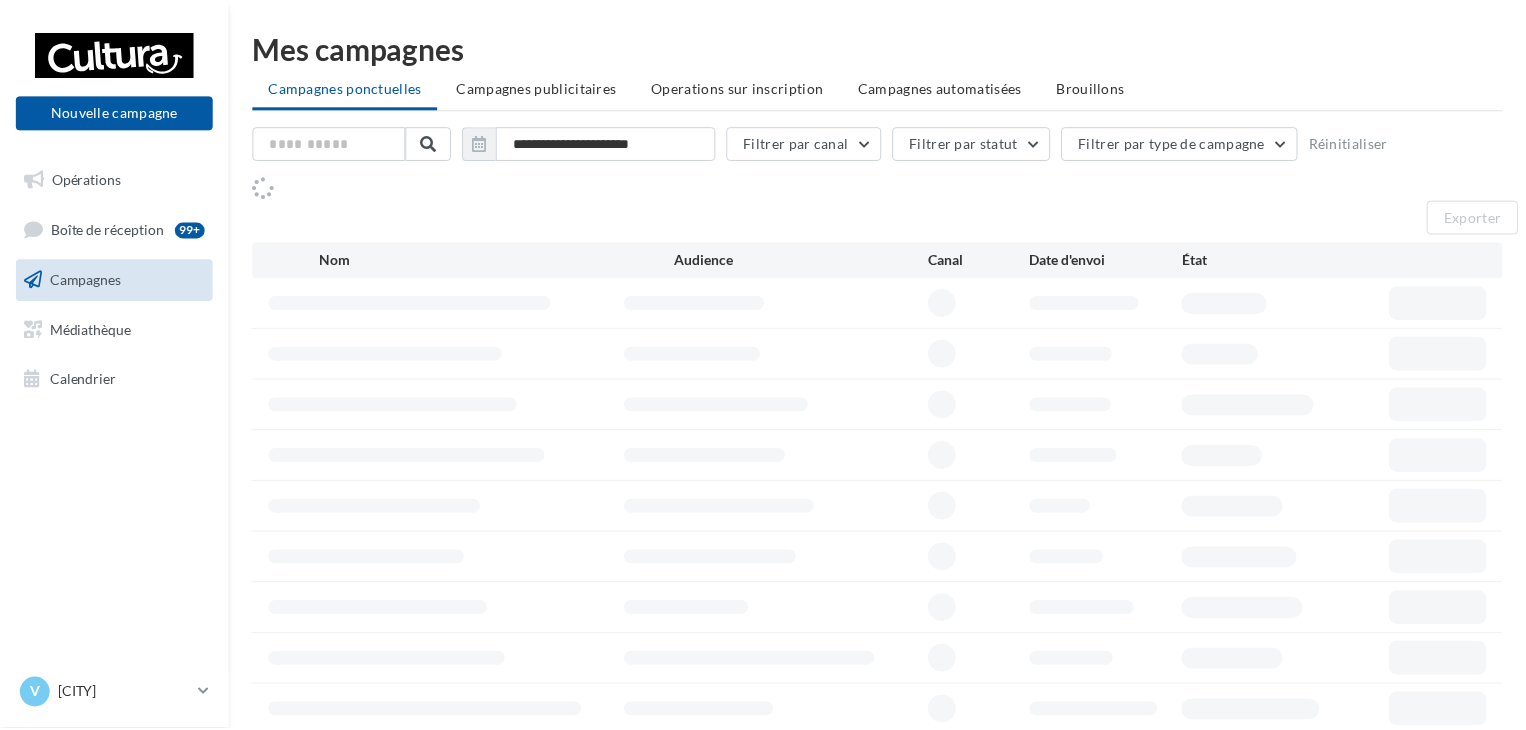 scroll, scrollTop: 0, scrollLeft: 0, axis: both 